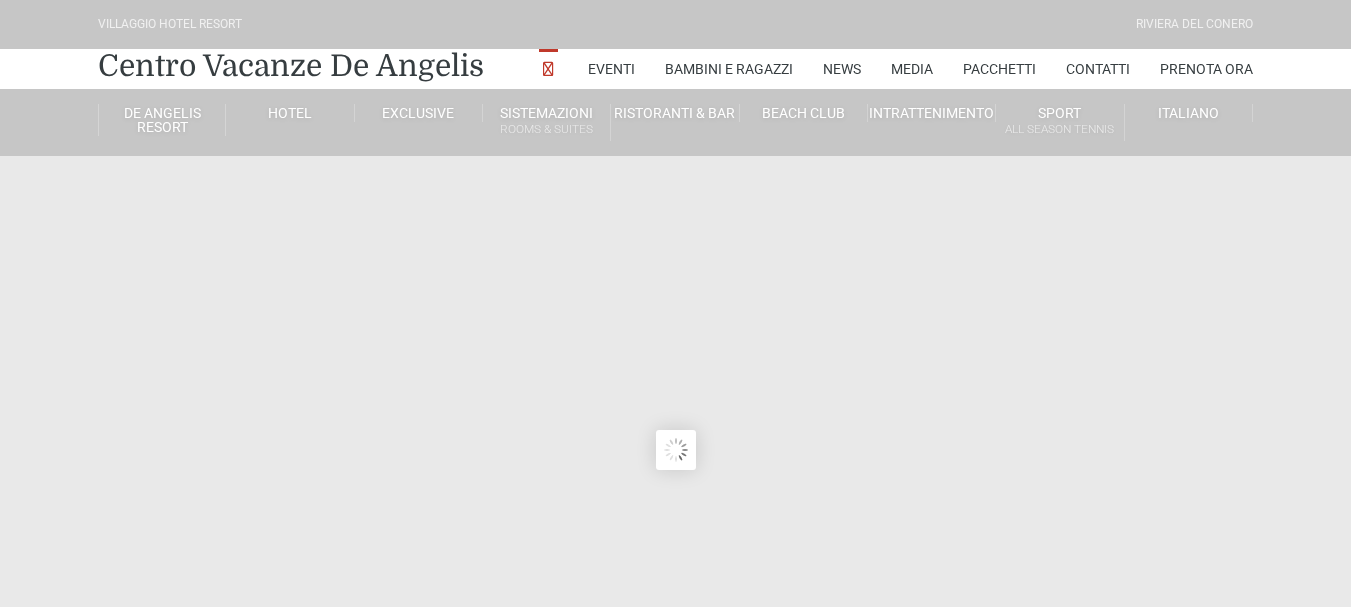 scroll, scrollTop: 34, scrollLeft: 0, axis: vertical 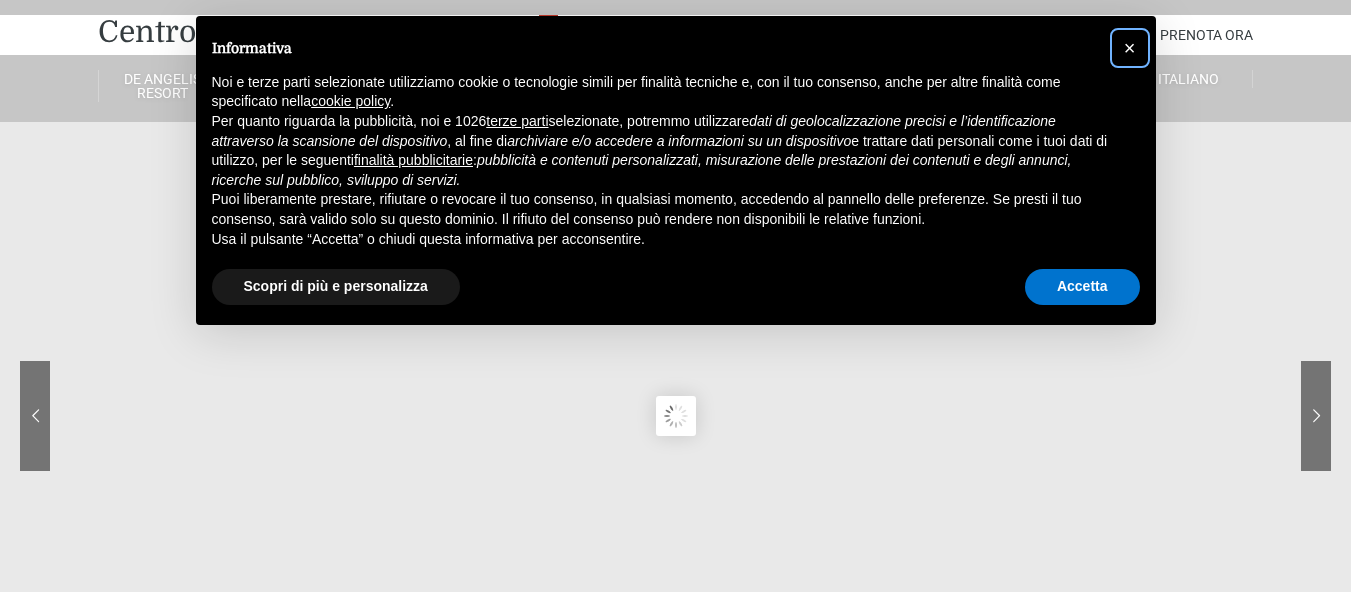 click on "×" at bounding box center (1130, 48) 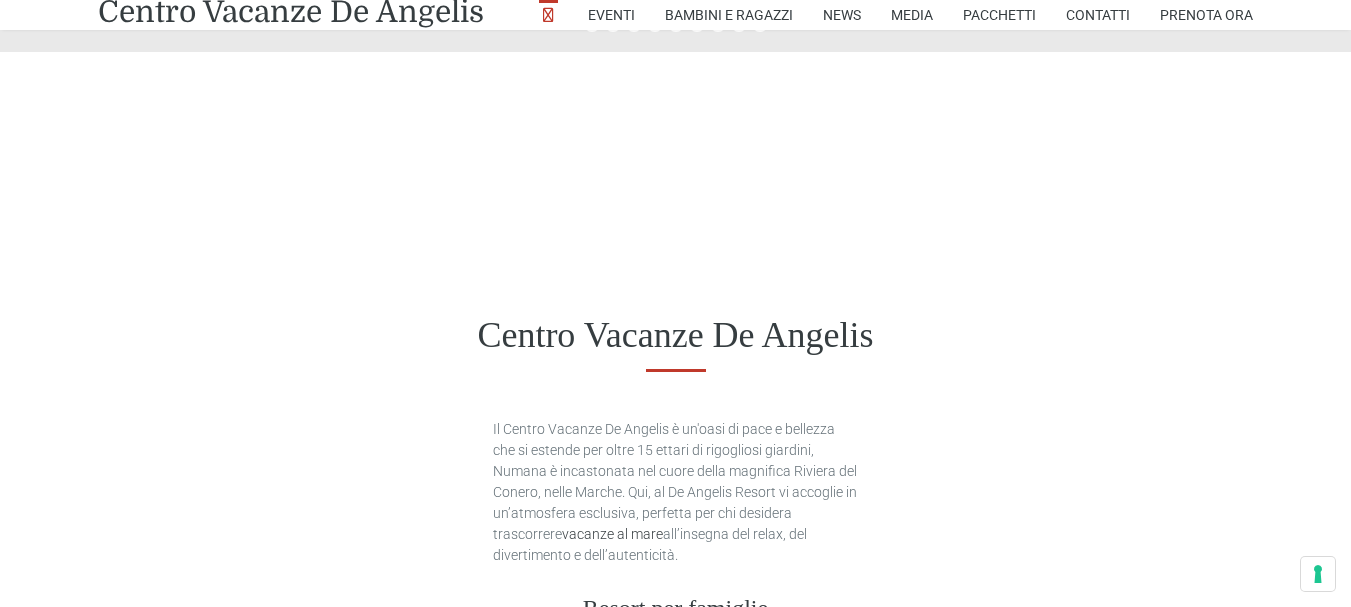 scroll, scrollTop: 883, scrollLeft: 0, axis: vertical 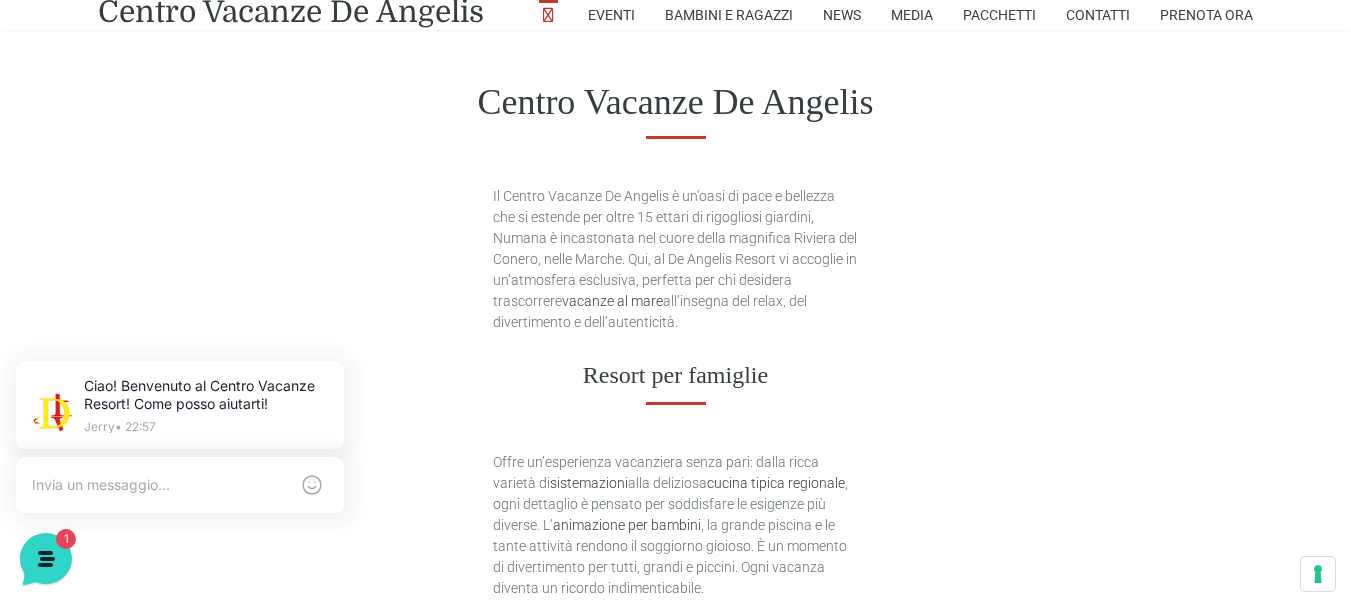 drag, startPoint x: 1354, startPoint y: 36, endPoint x: 1365, endPoint y: 129, distance: 93.64828 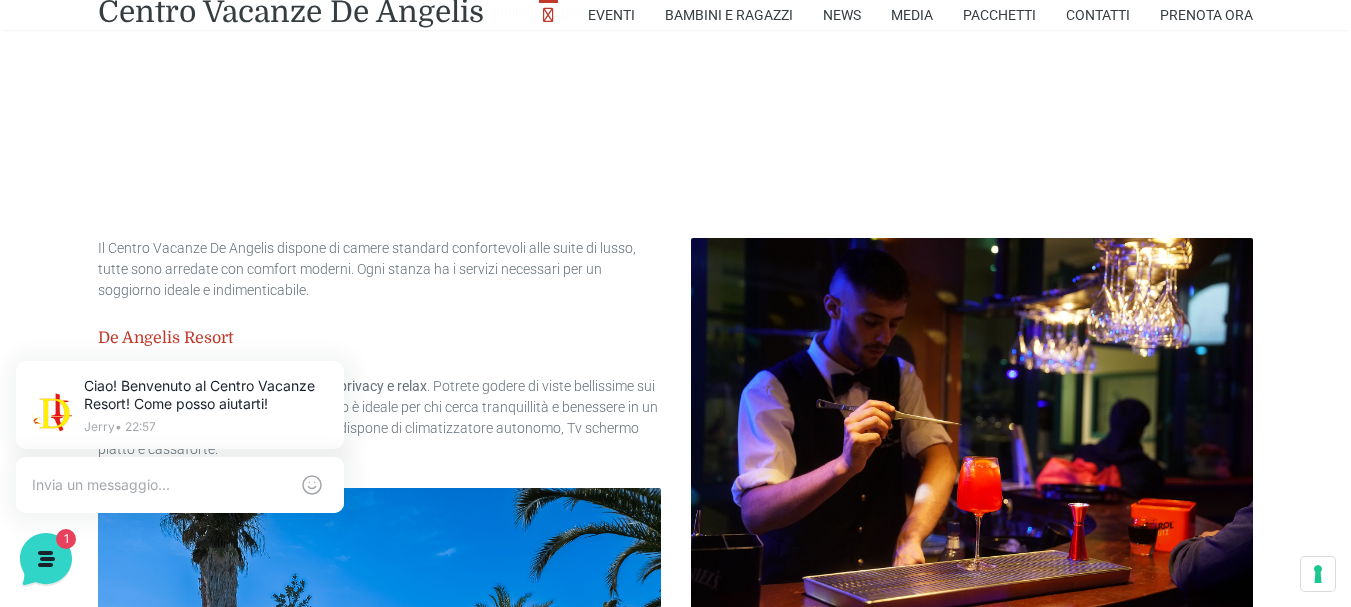 scroll, scrollTop: 1813, scrollLeft: 0, axis: vertical 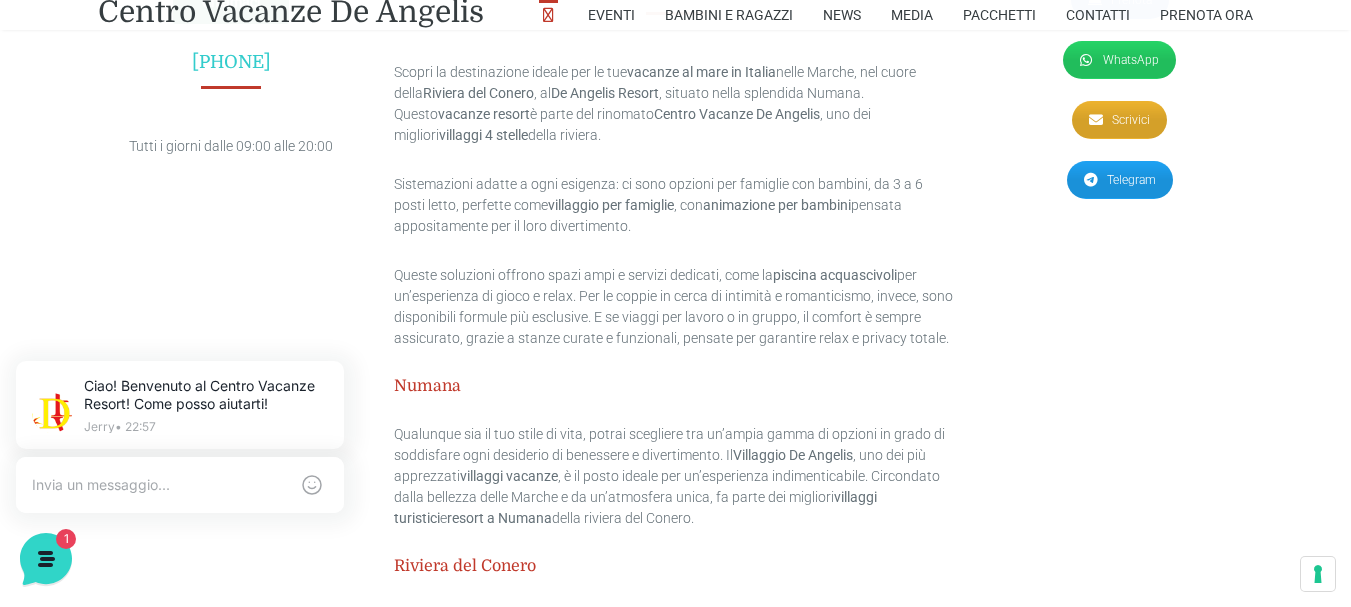 drag, startPoint x: 1350, startPoint y: 509, endPoint x: 1365, endPoint y: 110, distance: 399.28186 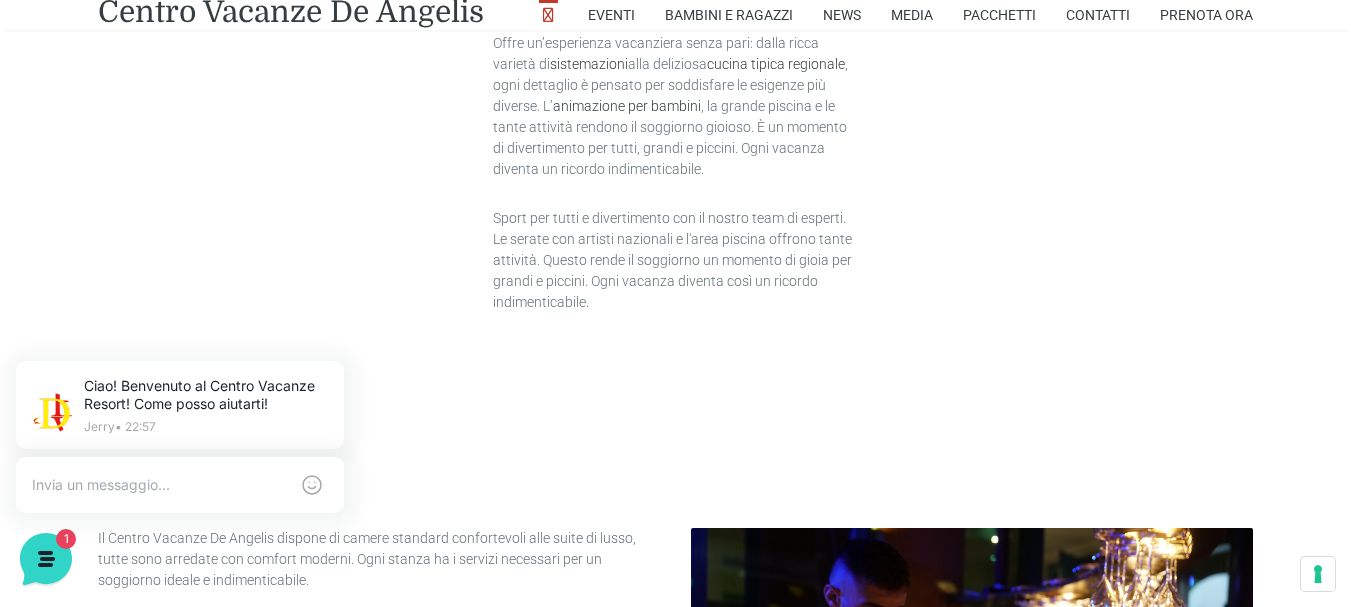 scroll, scrollTop: 969, scrollLeft: 0, axis: vertical 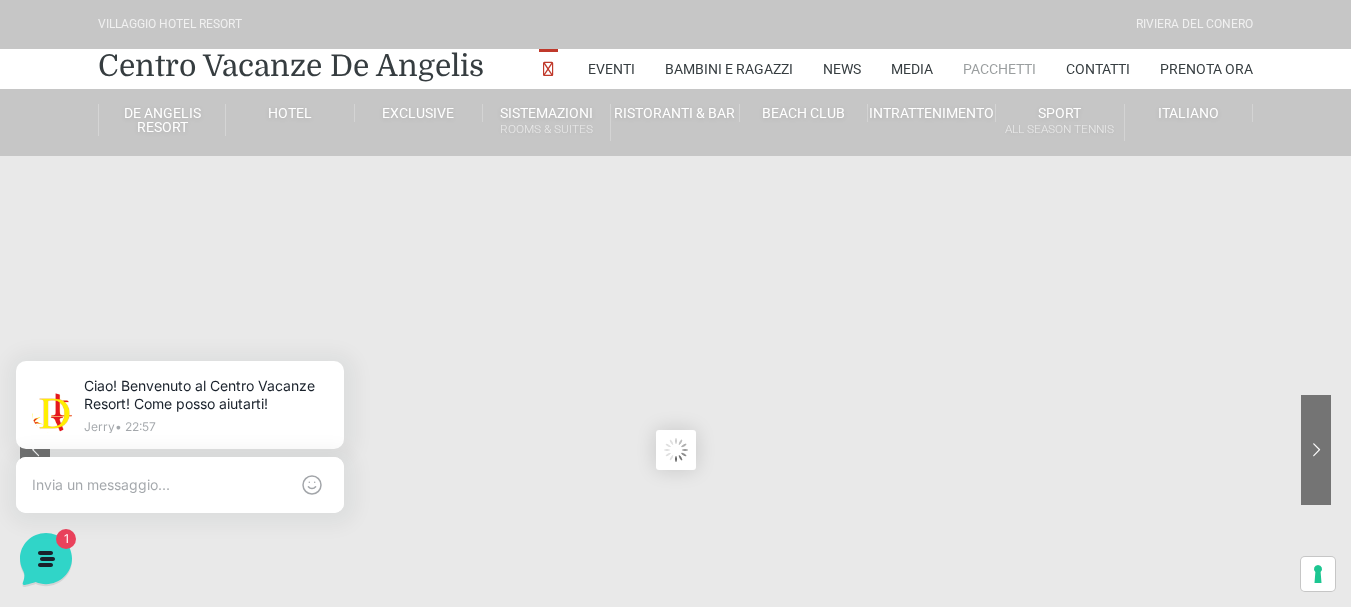 click on "Pacchetti" at bounding box center [999, 69] 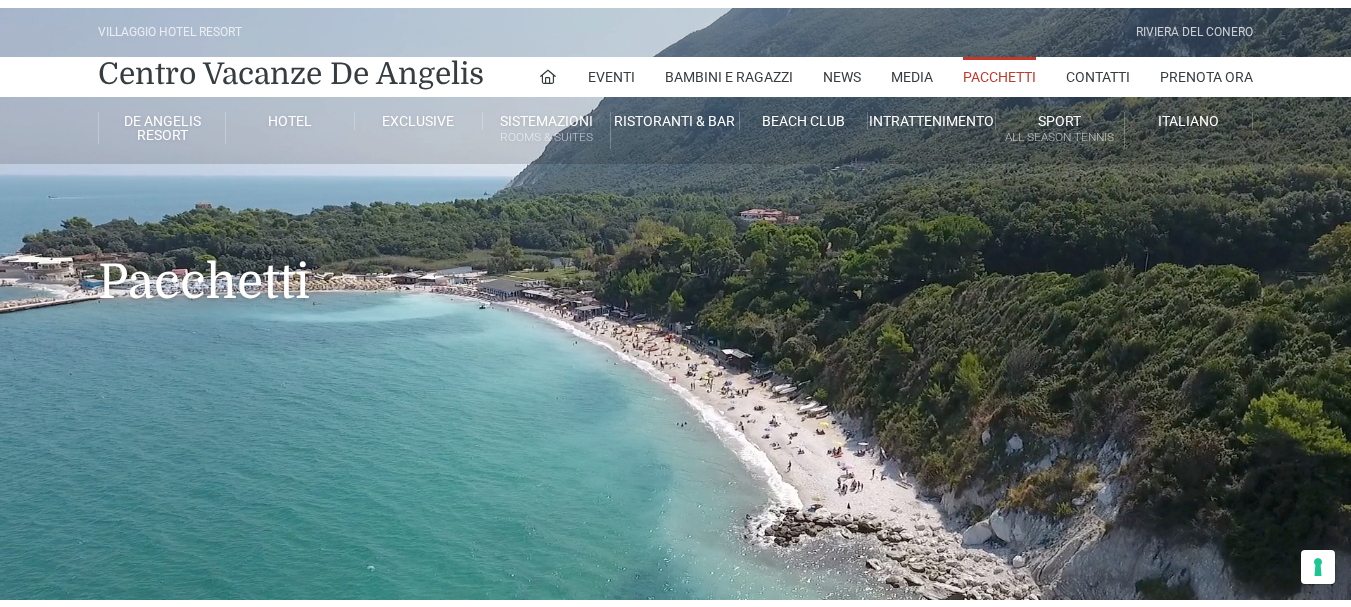 scroll, scrollTop: 0, scrollLeft: 0, axis: both 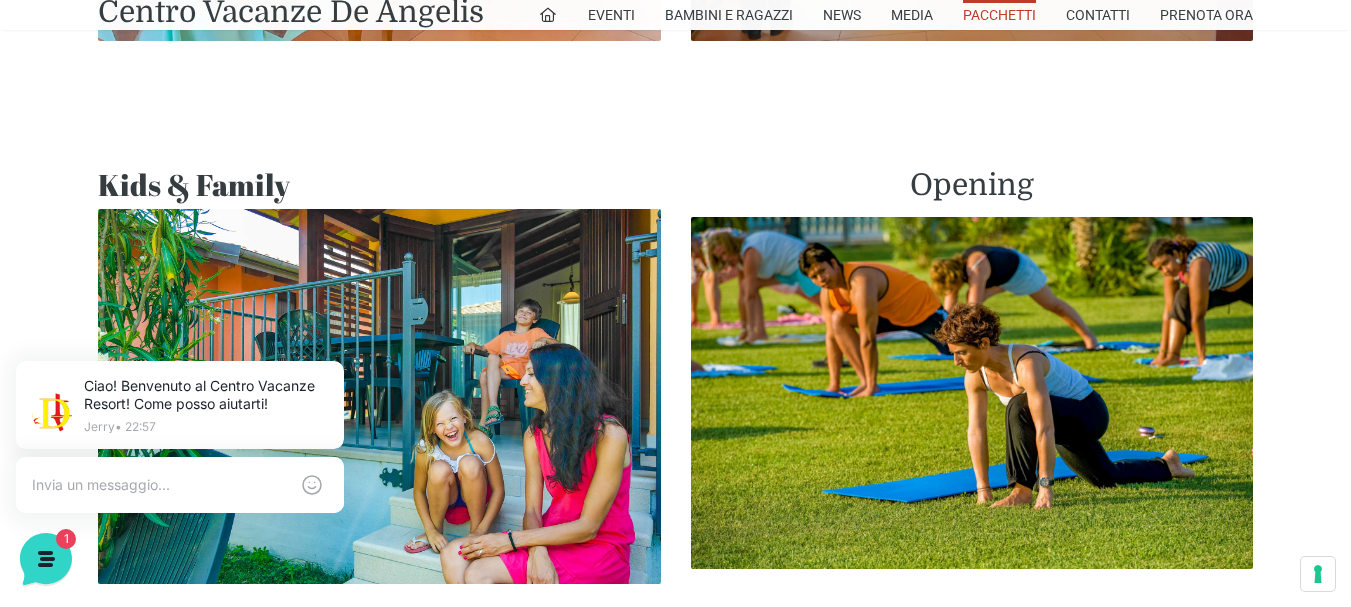 drag, startPoint x: 0, startPoint y: 0, endPoint x: 1365, endPoint y: 170, distance: 1375.5453 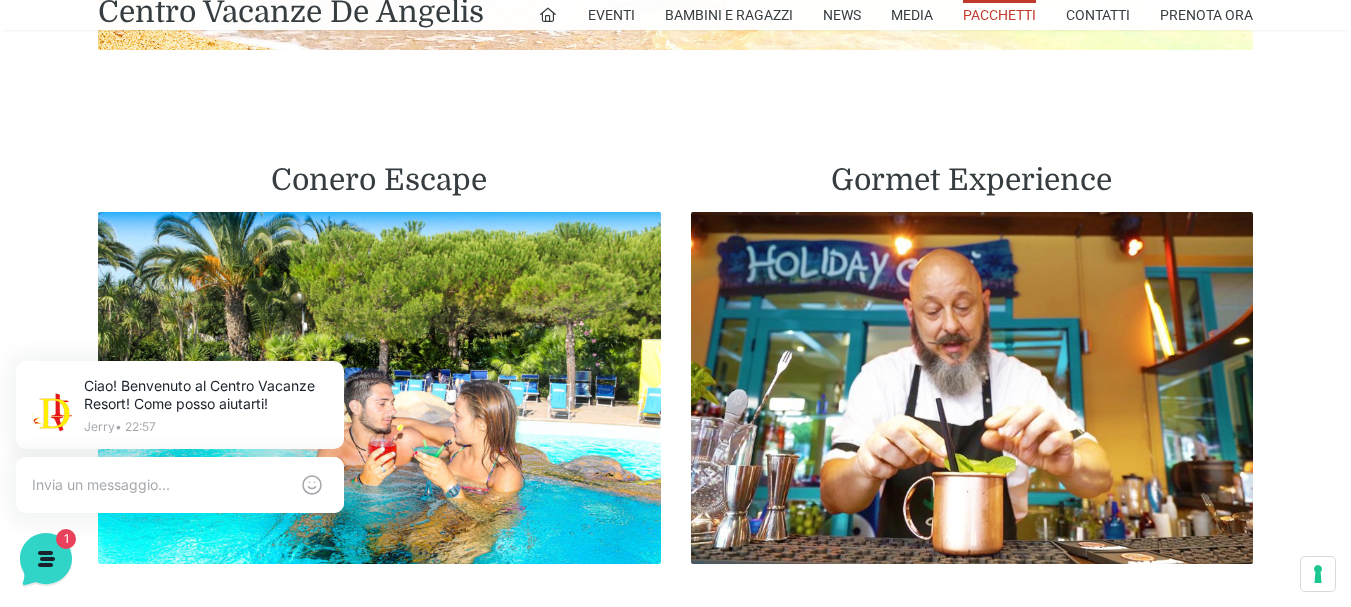 scroll, scrollTop: 2726, scrollLeft: 0, axis: vertical 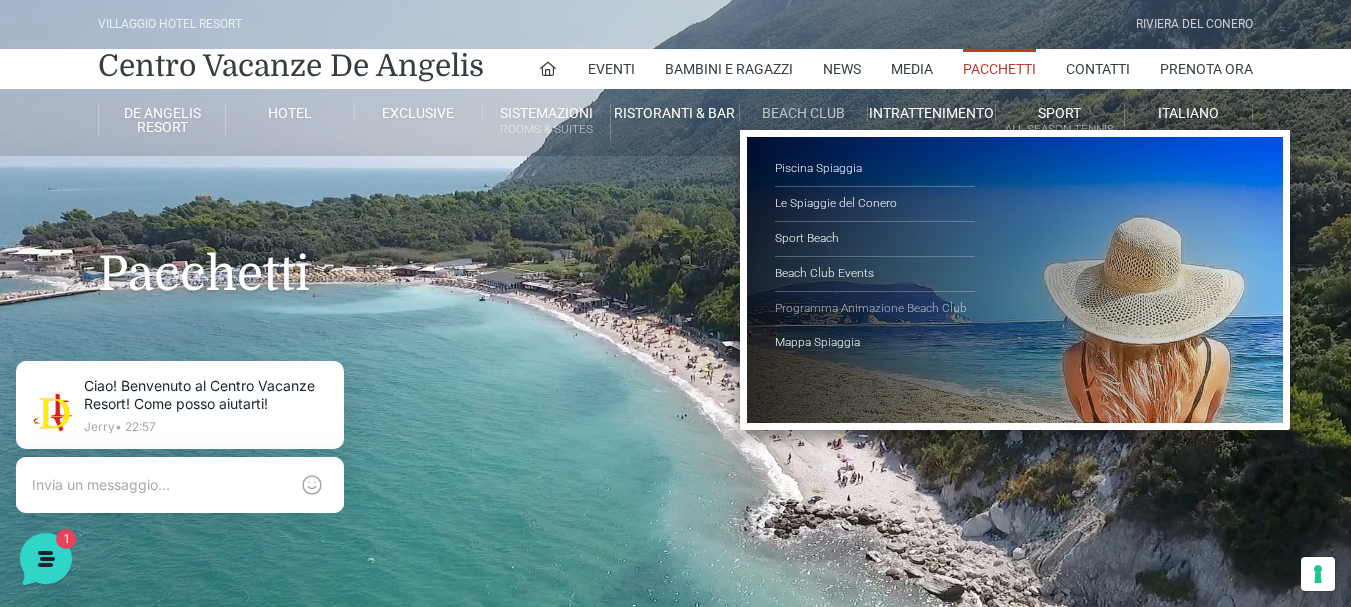 click on "Programma Animazione Beach Club" at bounding box center (875, 309) 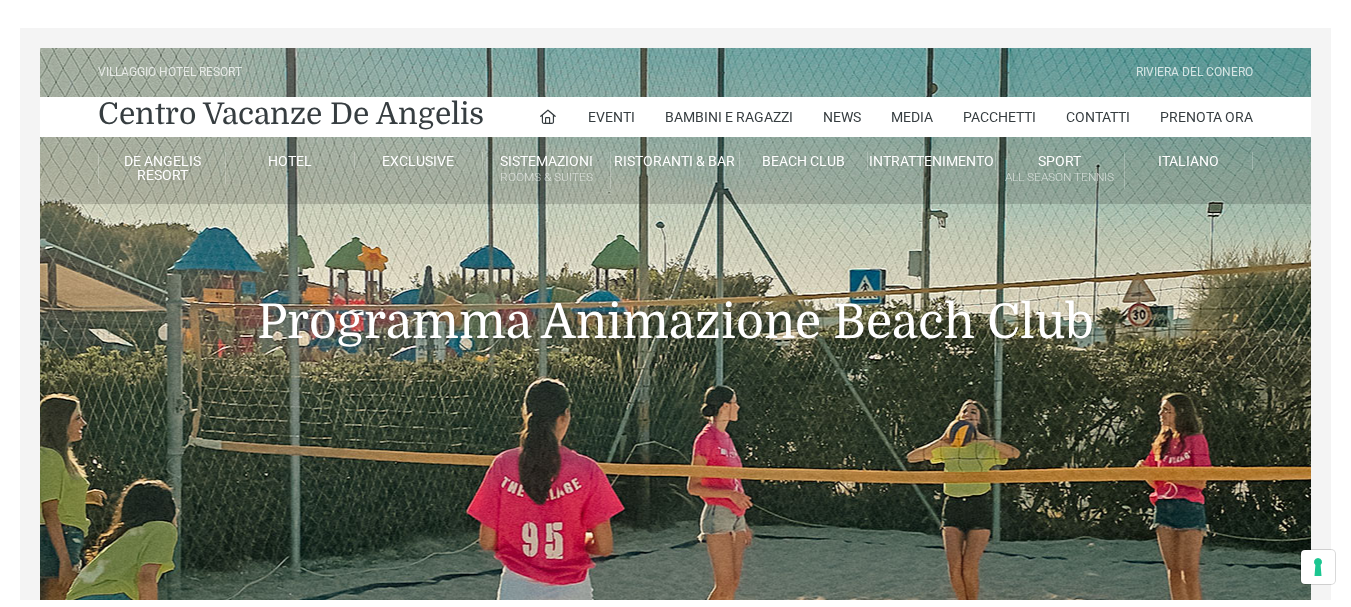 scroll, scrollTop: 0, scrollLeft: 0, axis: both 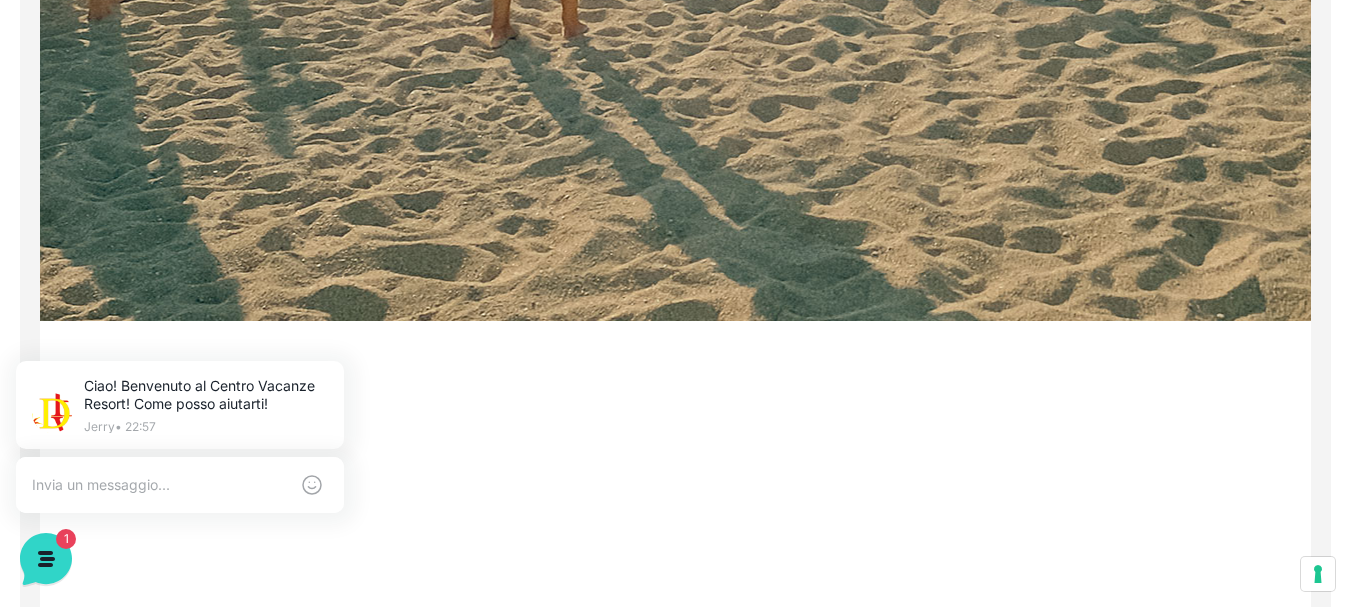 drag, startPoint x: 0, startPoint y: 0, endPoint x: 1365, endPoint y: 212, distance: 1381.3649 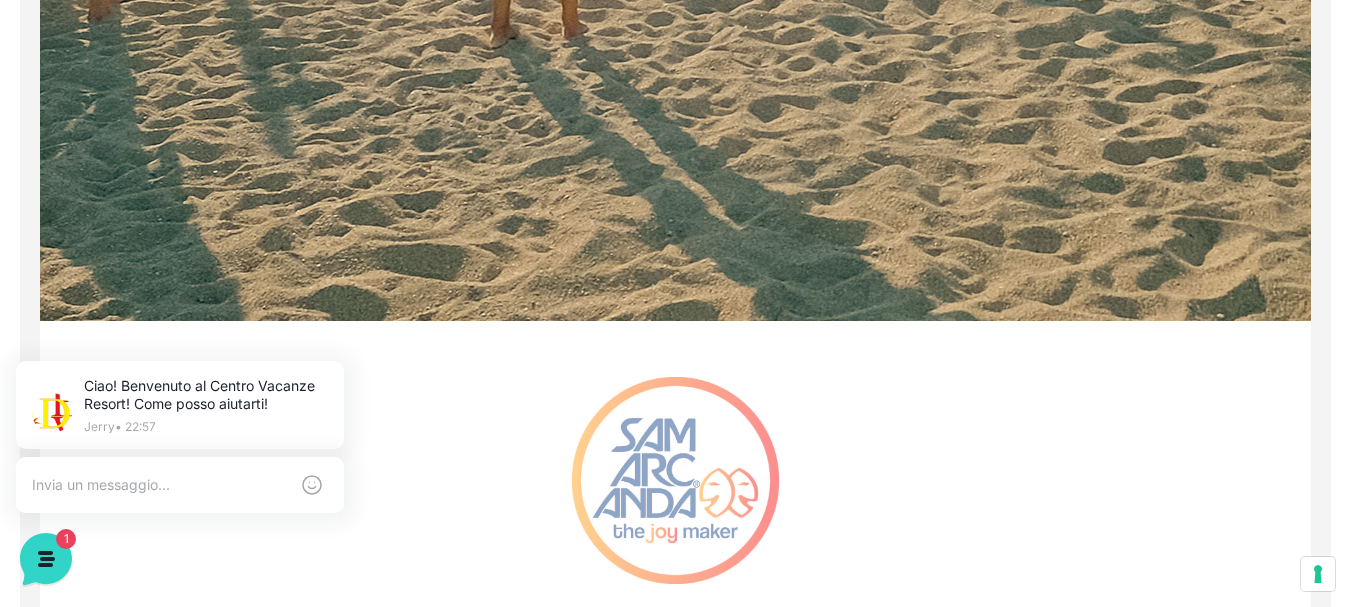 click on "Villaggio Hotel Resort
Riviera Del Conero
Centro Vacanze De Angelis
Eventi
Miss Italia
Cerimonie
Team building
Bambini e Ragazzi
Holly Beach Club
Holly Teeny Club
Holly Young Club
Piscine
Iscrizioni Holly Club
News
Media
Pacchetti
Contatti
Prenota Ora
De Angelis Resort
Parco Piscine
Oasi Naturale
Cappellina
Sala Convegni
Le Marche
Store
Concierge
Colonnina Ricarica
Mappa del Villaggio
Hotel
Suite Prestige
Camera Prestige
Camera Suite H
Sala Meeting
Exclusive
Villa Luxury
Dimora Padronale
Villa 601 Alpine
Villa Classic
Bilocale Garden Gold
Sistemazioni Rooms & Suites
Villa Trilocale Deluxe Numana
Villa Trilocale Deluxe Private Garden
Villa Bilocale Deluxe
Appartamento Trilocale Garden" at bounding box center (675, 807) 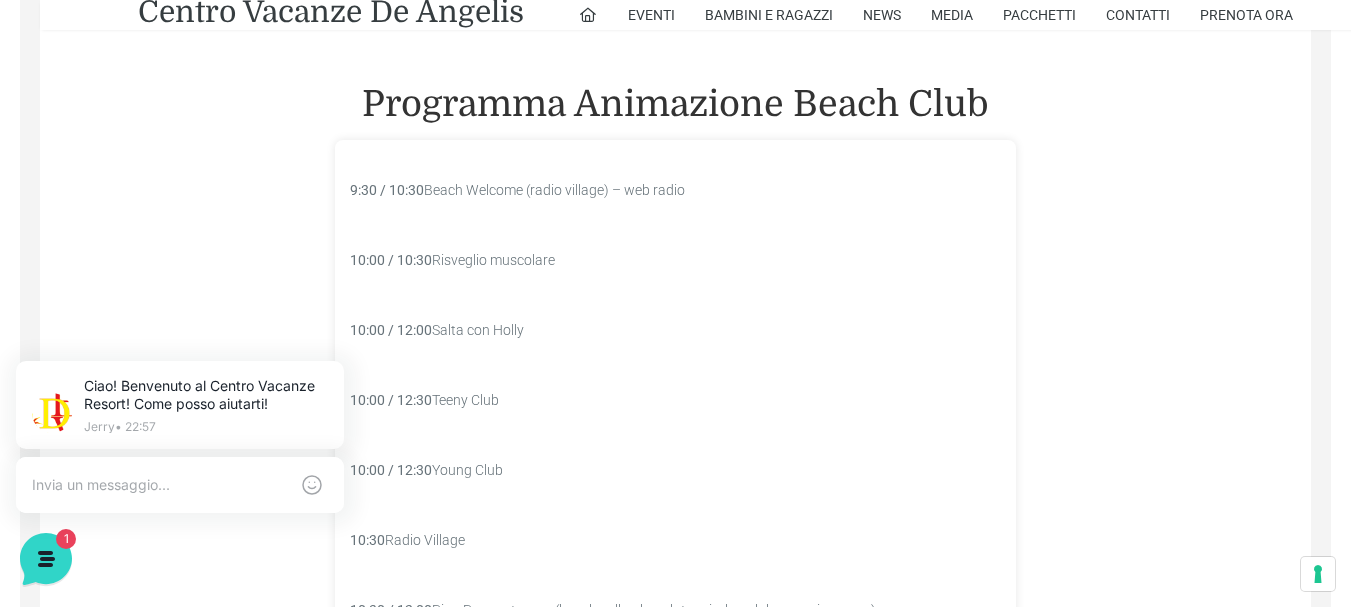scroll, scrollTop: 1412, scrollLeft: 0, axis: vertical 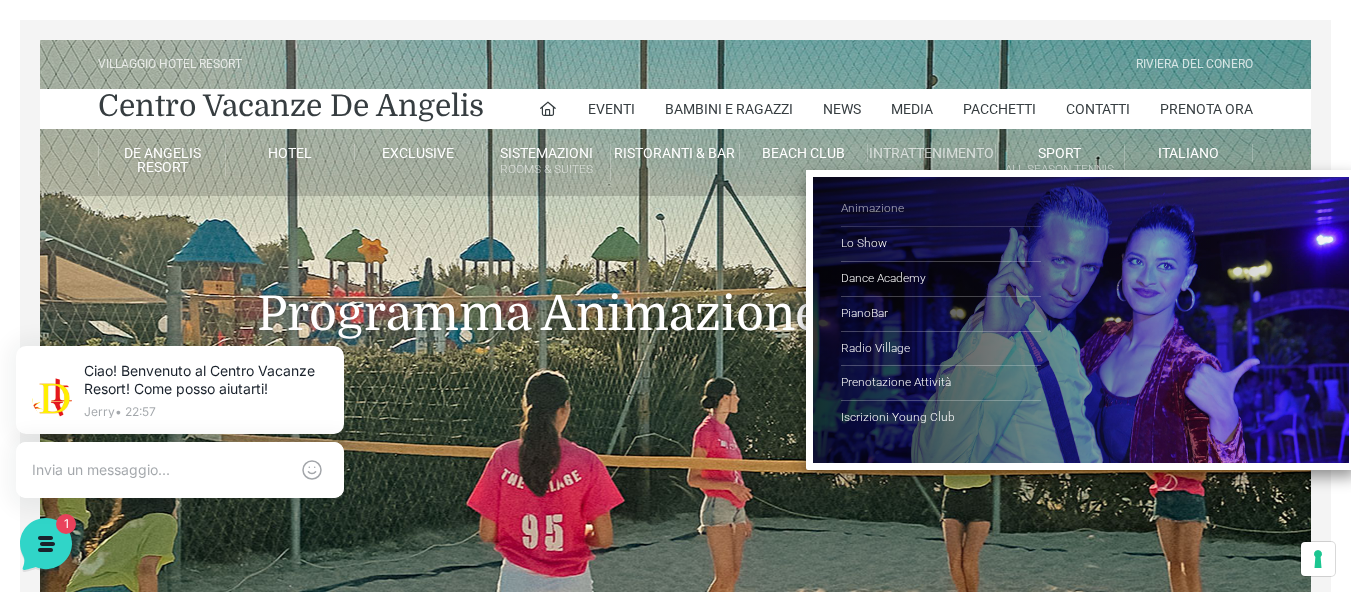 click on "Animazione" at bounding box center (941, 209) 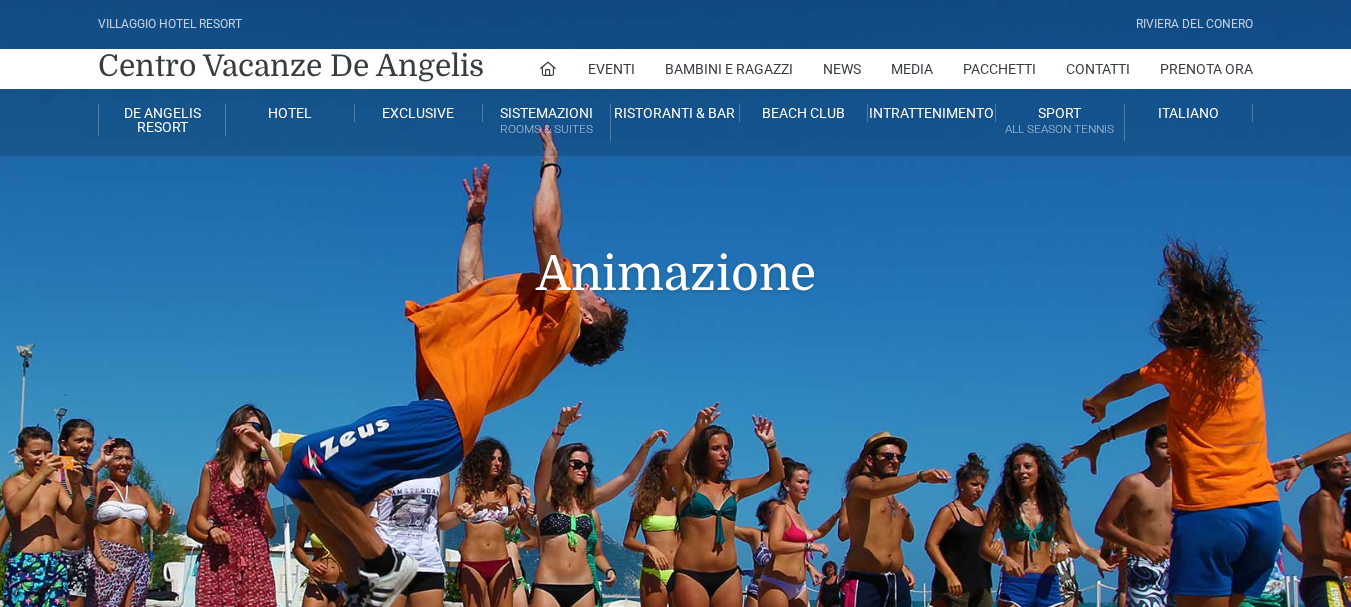 scroll, scrollTop: 861, scrollLeft: 0, axis: vertical 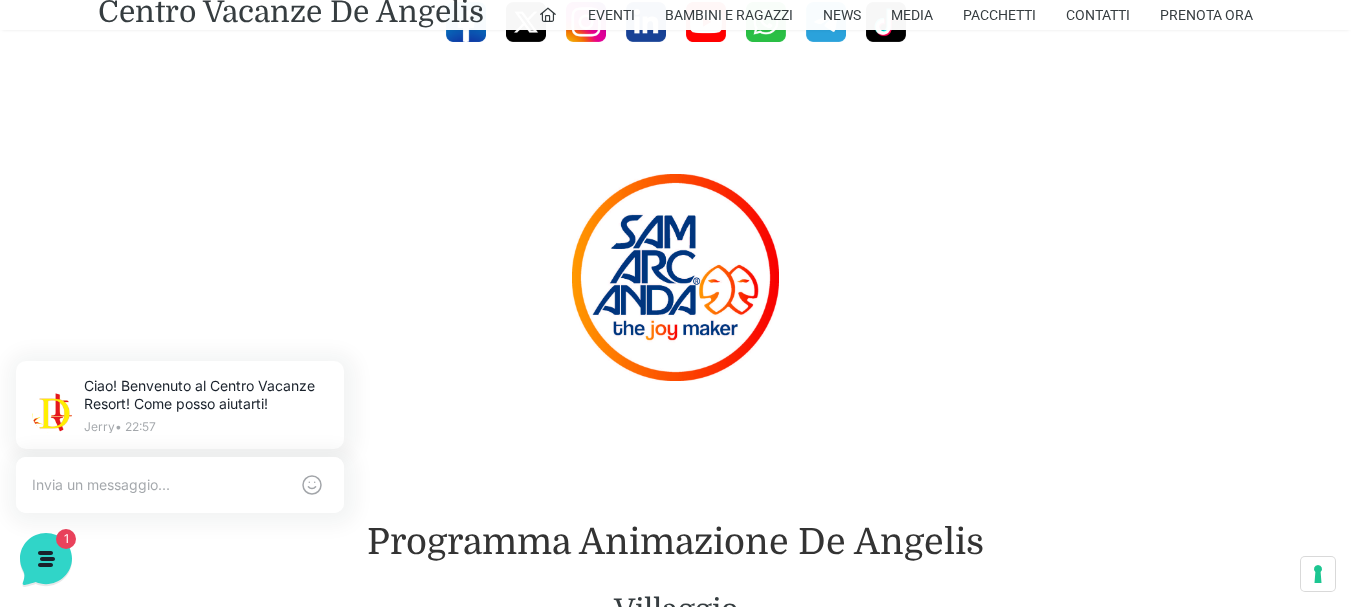 drag, startPoint x: 1365, startPoint y: 148, endPoint x: 1365, endPoint y: 282, distance: 134 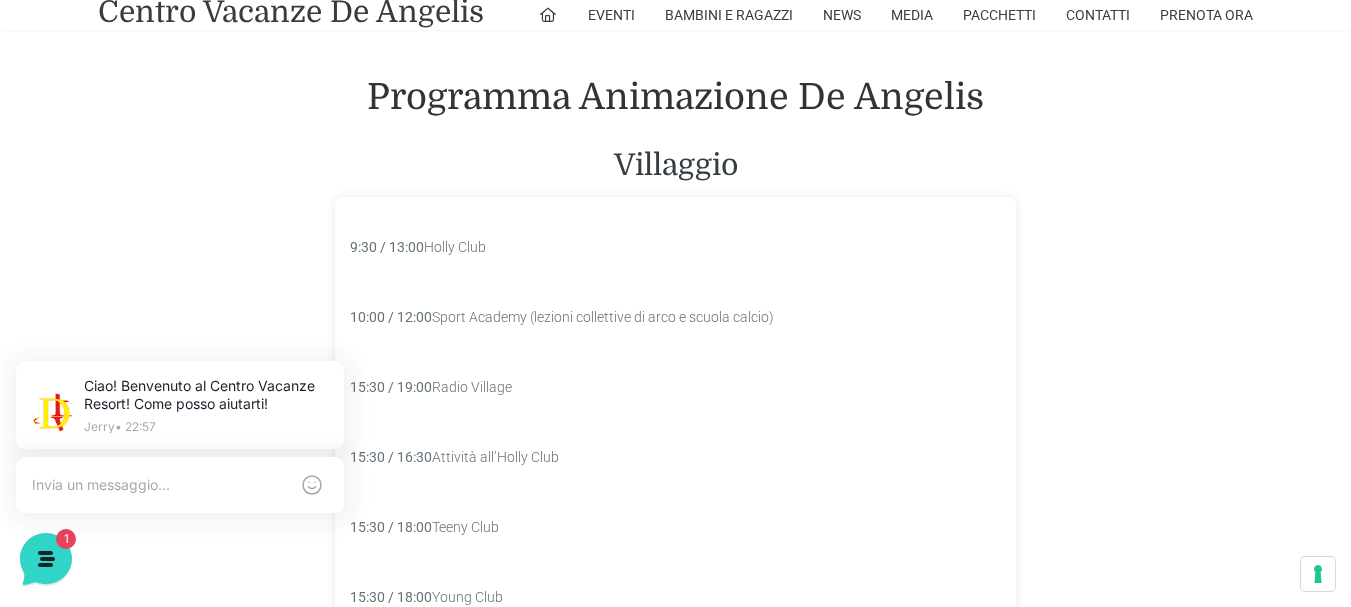 scroll, scrollTop: 2375, scrollLeft: 0, axis: vertical 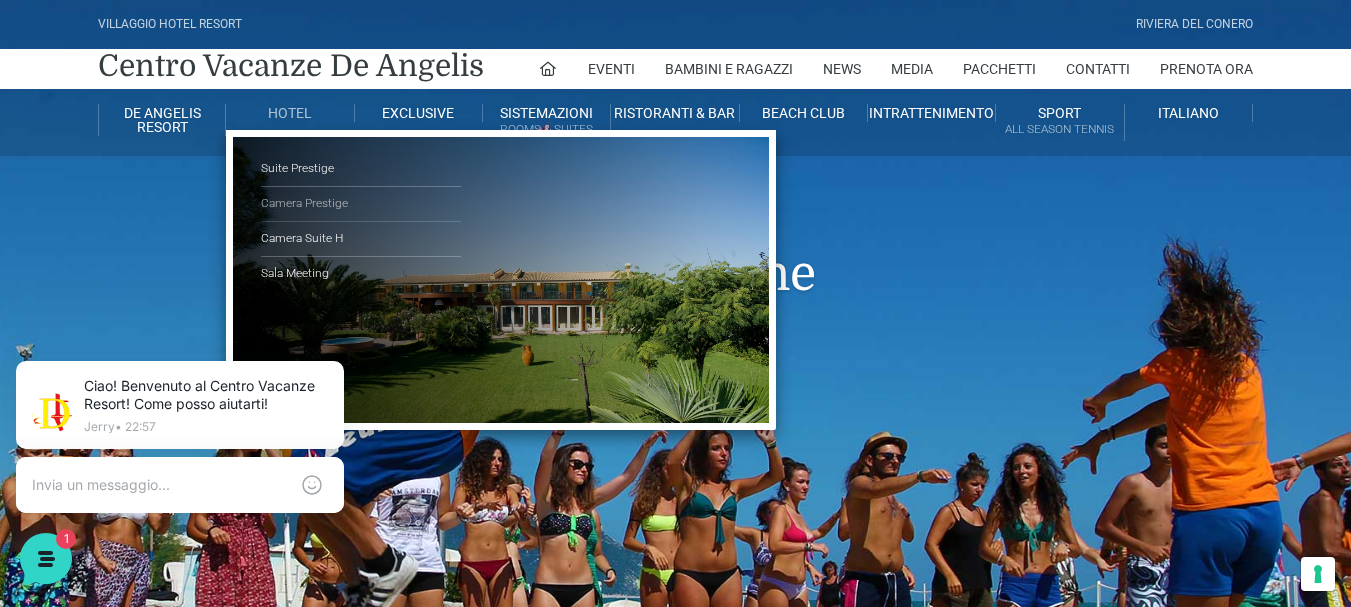 click on "Camera Prestige" at bounding box center [361, 204] 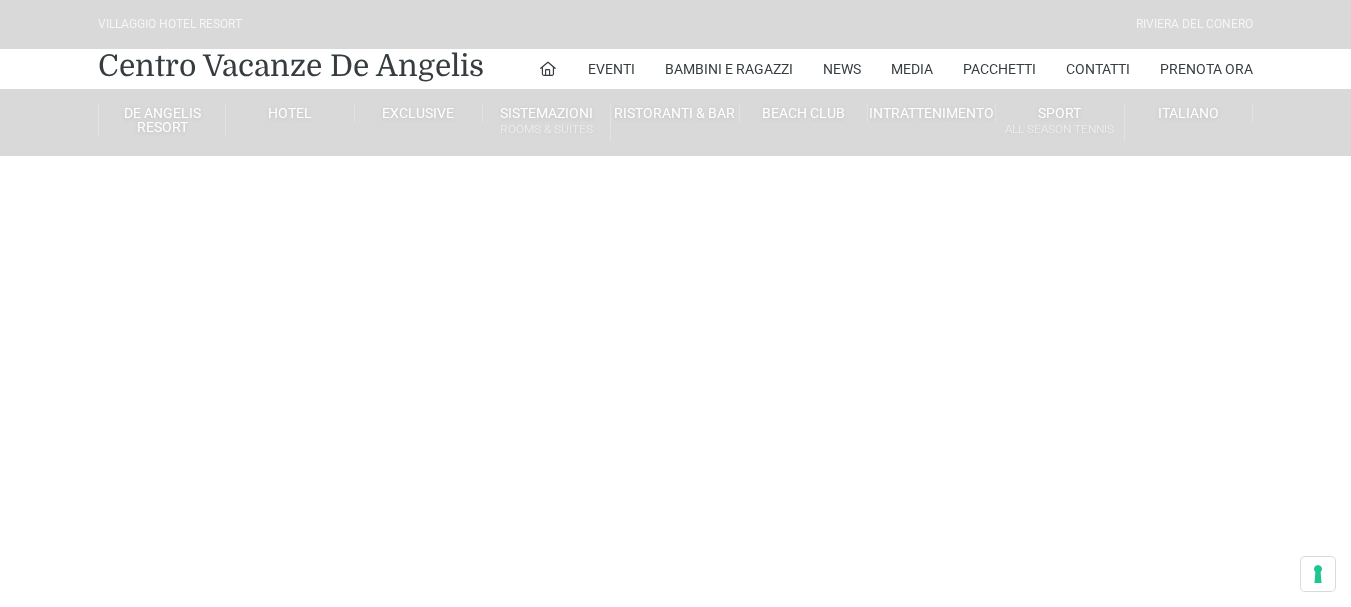 scroll, scrollTop: 0, scrollLeft: 0, axis: both 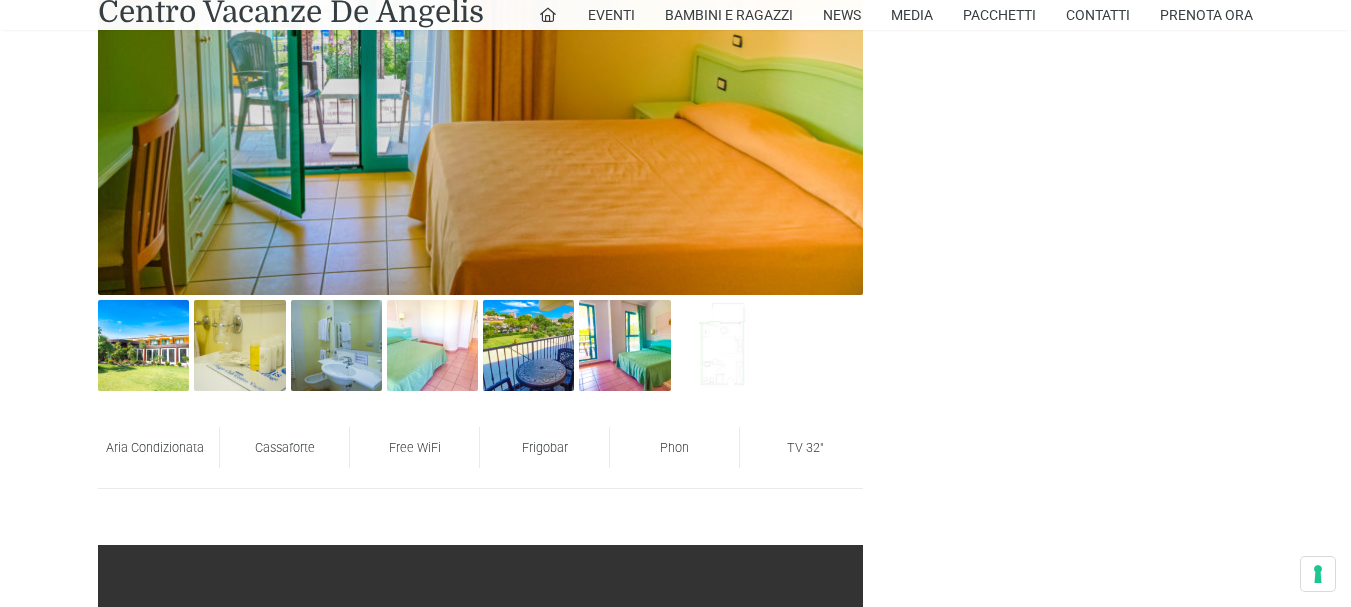 click on "Villaggio Hotel Resort
Riviera Del Conero
Centro Vacanze De Angelis
Eventi
Miss Italia
Cerimonie
Team building
Bambini e Ragazzi
Holly Beach Club
Holly Teeny Club
Holly Young Club
Piscine
Iscrizioni Holly Club
News
Media
Pacchetti
Contatti
Prenota Ora
De Angelis Resort
Parco Piscine
Oasi Naturale
Cappellina
Sala Convegni
Le Marche
Store
Concierge
Colonnina Ricarica
Mappa del Villaggio
Hotel
Suite Prestige
Camera Prestige
Camera Suite H
Sala Meeting
Exclusive
Villa Luxury
Dimora Padronale
Villa 601 Alpine
Villa Classic
Bilocale Garden Gold
Sistemazioni Rooms & Suites
Villa Trilocale Deluxe Numana
Villa Trilocale Deluxe Private Garden
Villa Bilocale Deluxe
Appartamento Trilocale Garden" at bounding box center (675, 810) 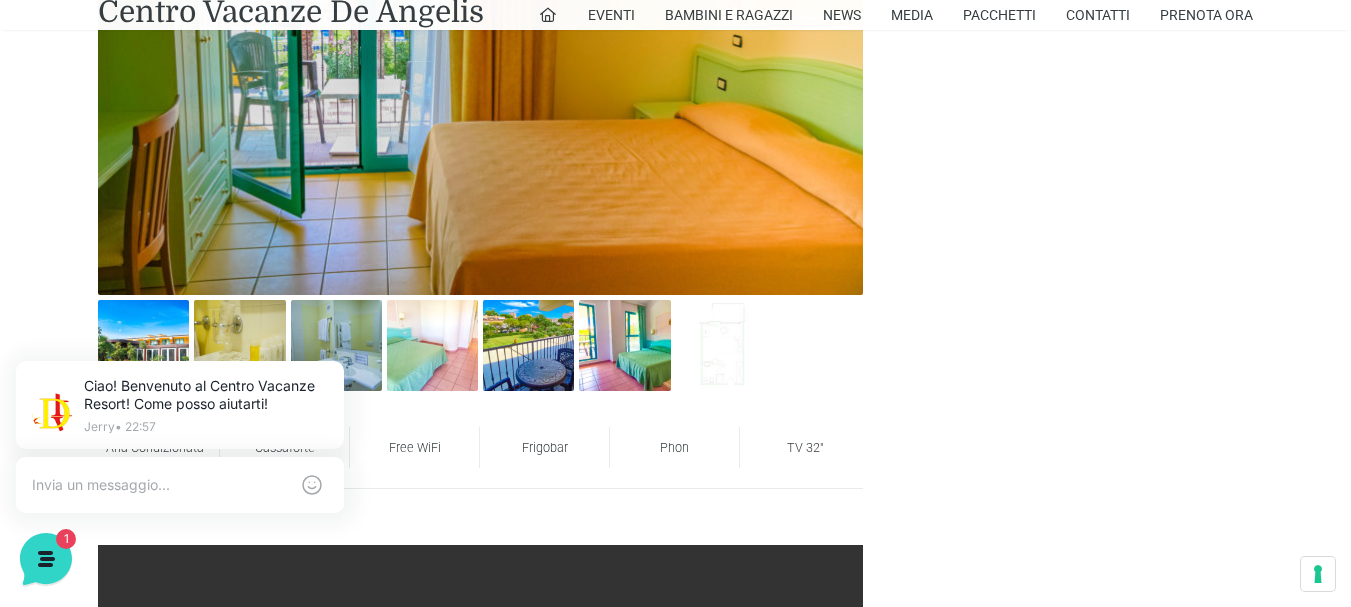 scroll, scrollTop: 0, scrollLeft: 0, axis: both 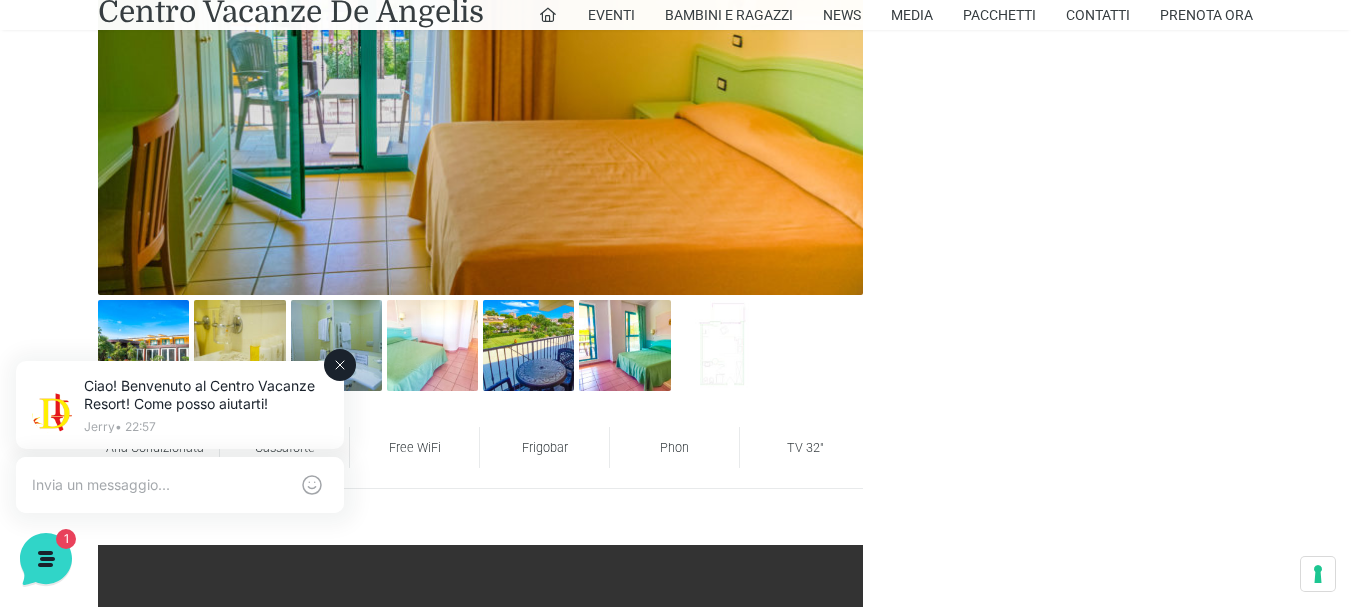 click on "Ciao! Benvenuto al Centro Vacanze Resort! Come posso aiutarti! [NAME]  •   22:57" at bounding box center (180, 407) 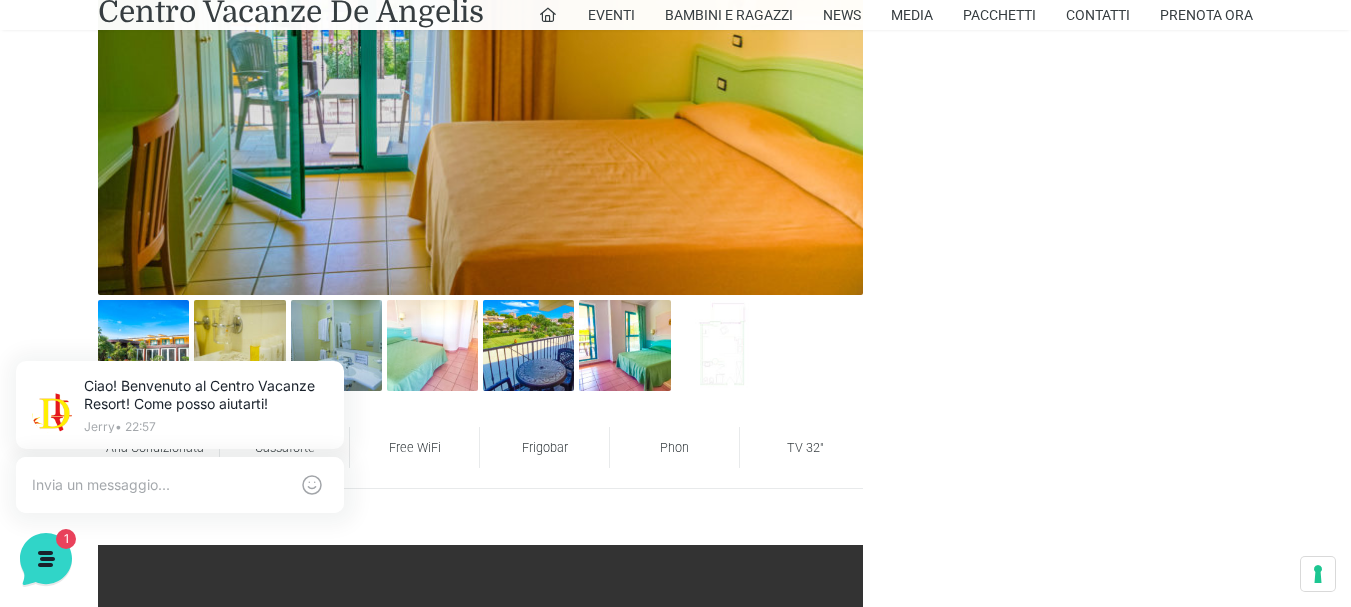 click at bounding box center (239, 345) 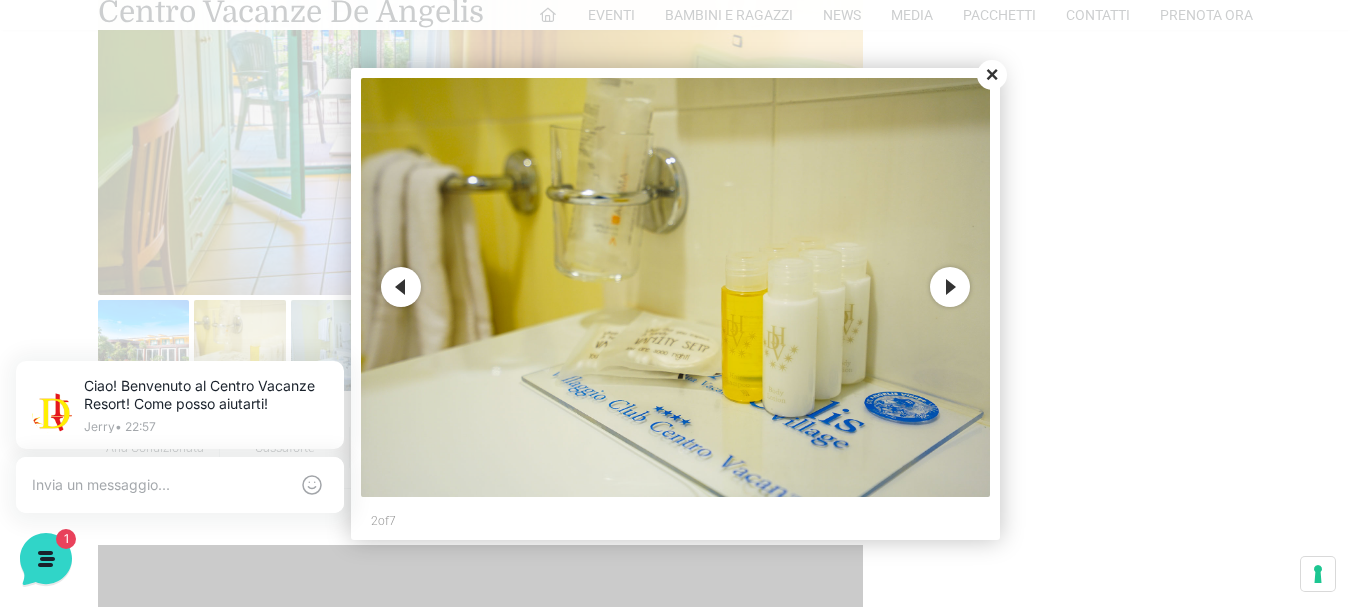 click on "Next" at bounding box center (950, 287) 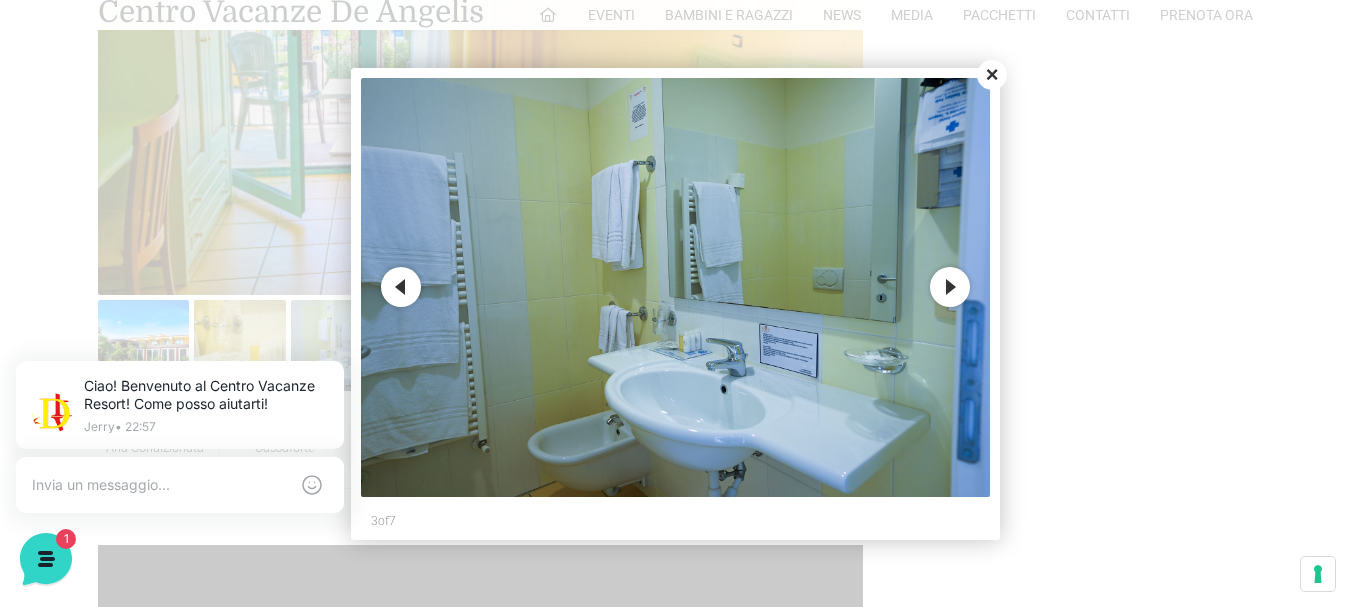 click on "Next" at bounding box center (950, 287) 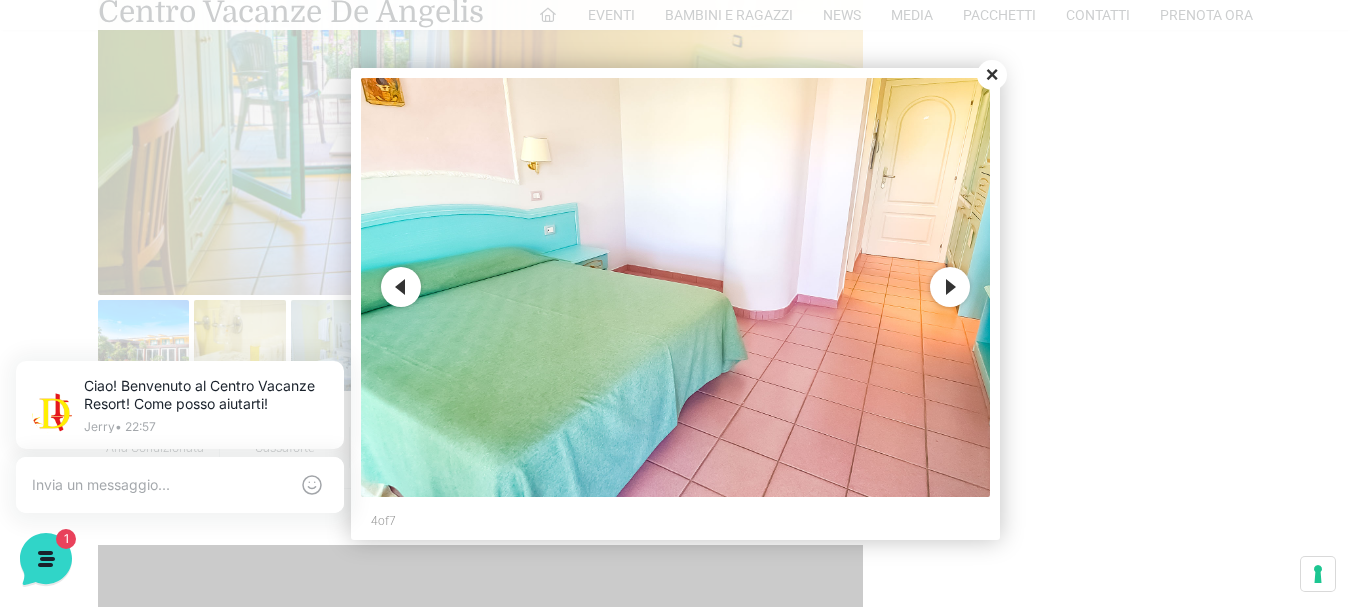 click on "Next" at bounding box center (950, 287) 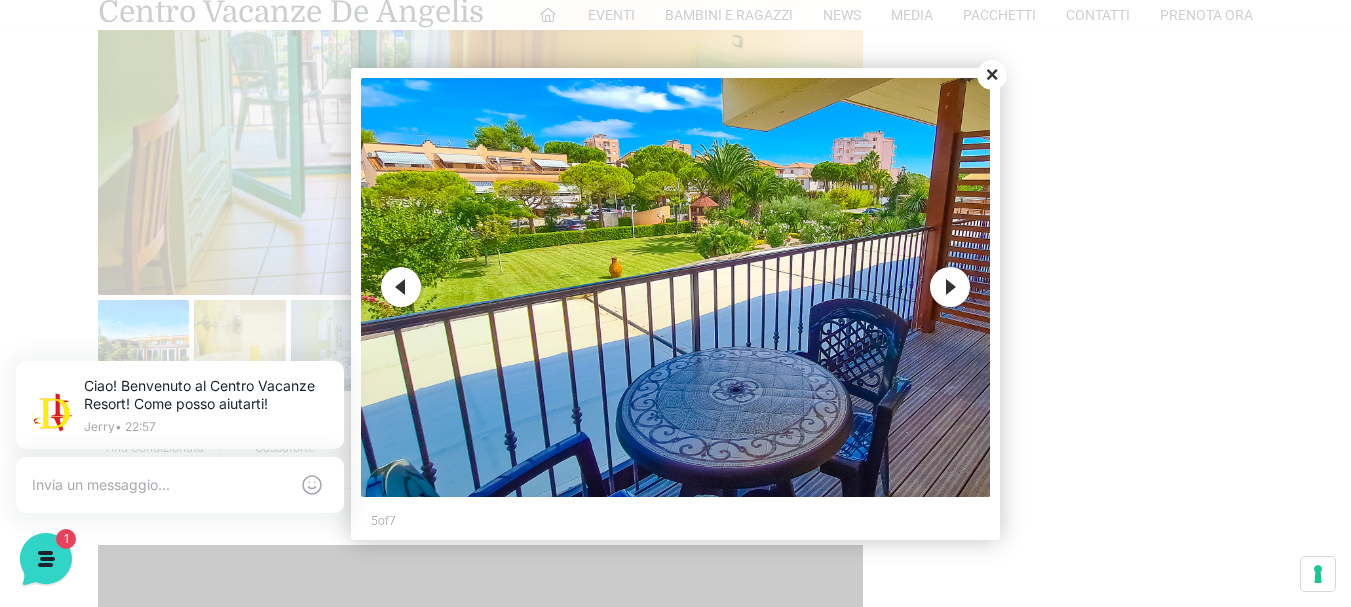 click on "Next" at bounding box center (950, 287) 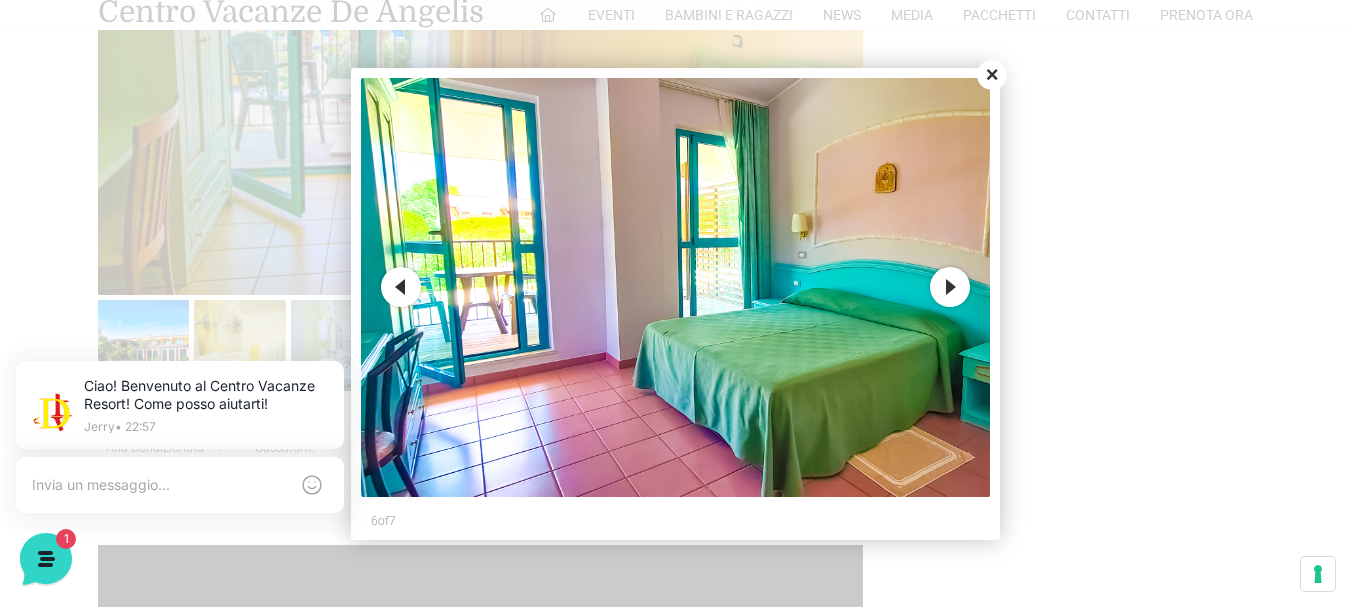 click on "Next" at bounding box center (950, 287) 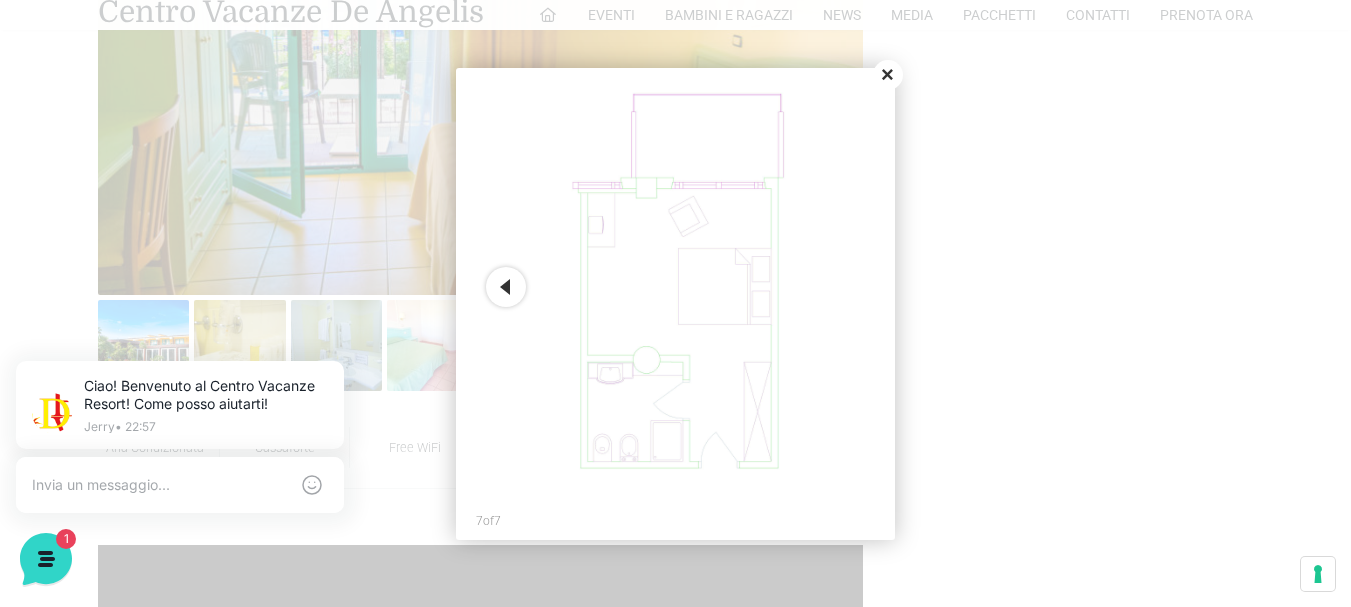 click on "Close" at bounding box center (888, 75) 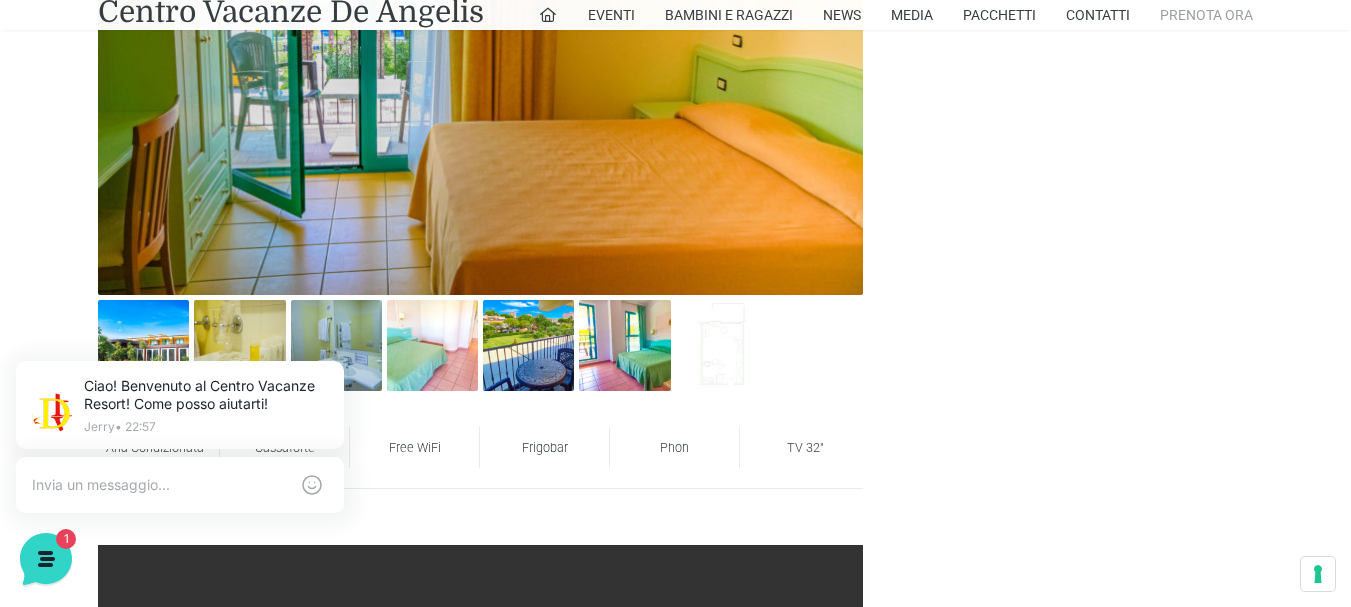 click on "Prenota Ora" at bounding box center (1206, 15) 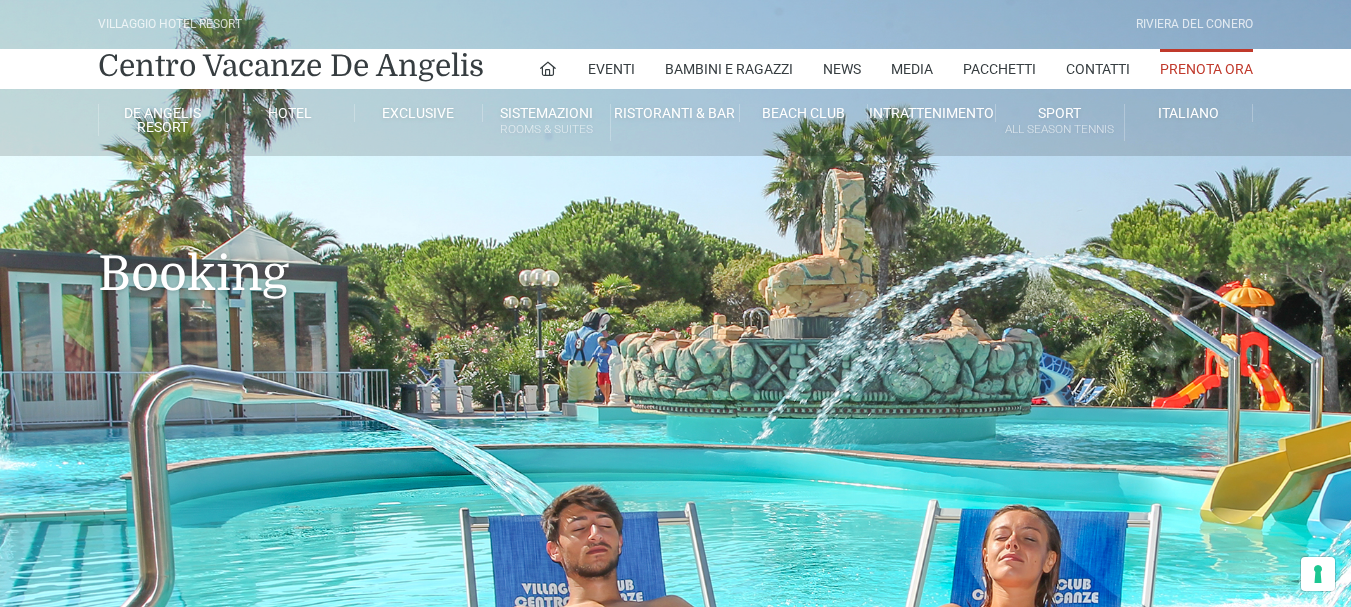 scroll, scrollTop: 0, scrollLeft: 0, axis: both 